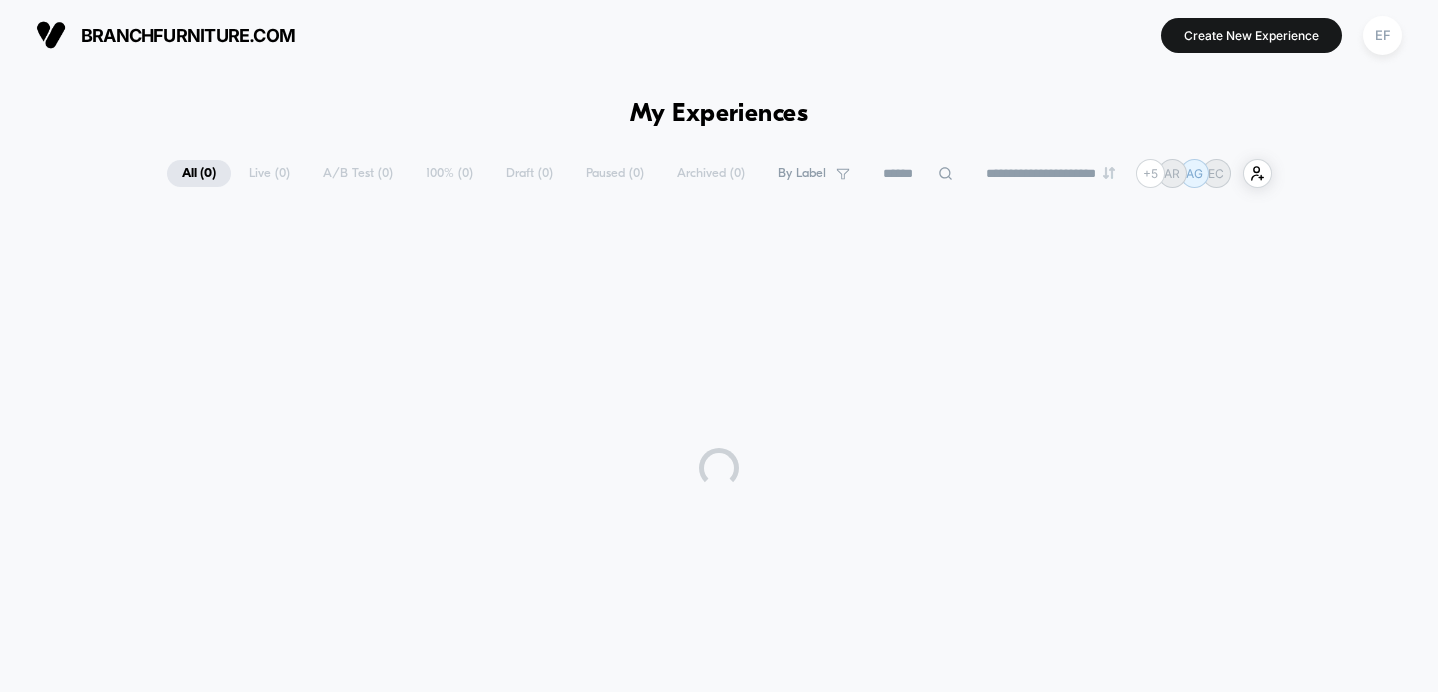 scroll, scrollTop: 0, scrollLeft: 0, axis: both 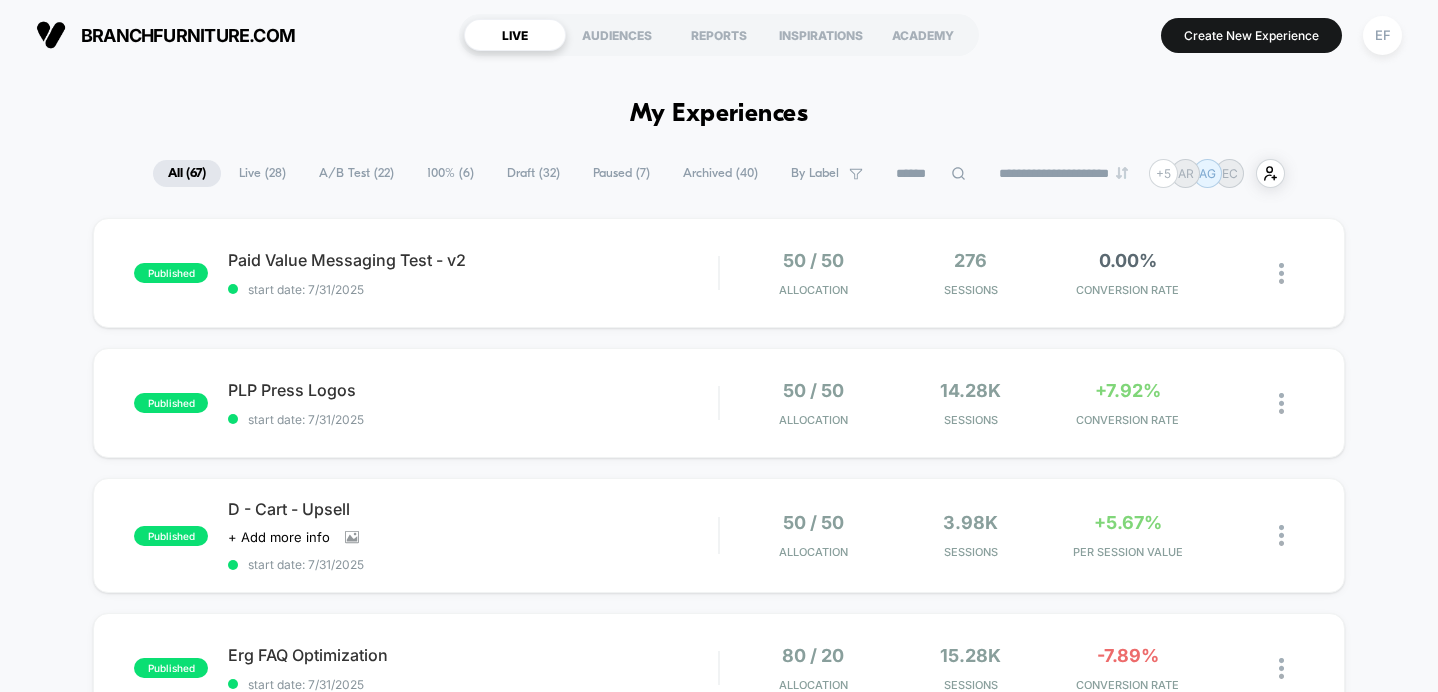 click on "A/B Test ( 22 )" at bounding box center (356, 173) 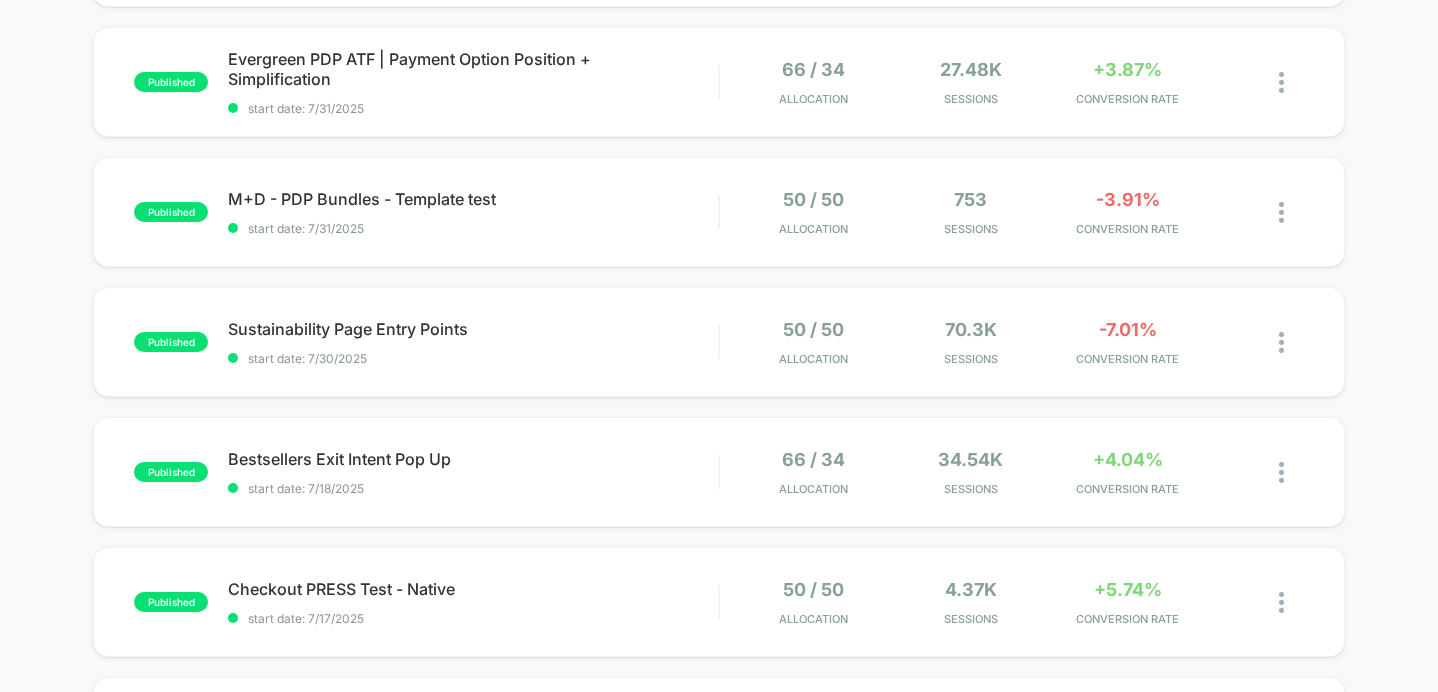 scroll, scrollTop: 1038, scrollLeft: 0, axis: vertical 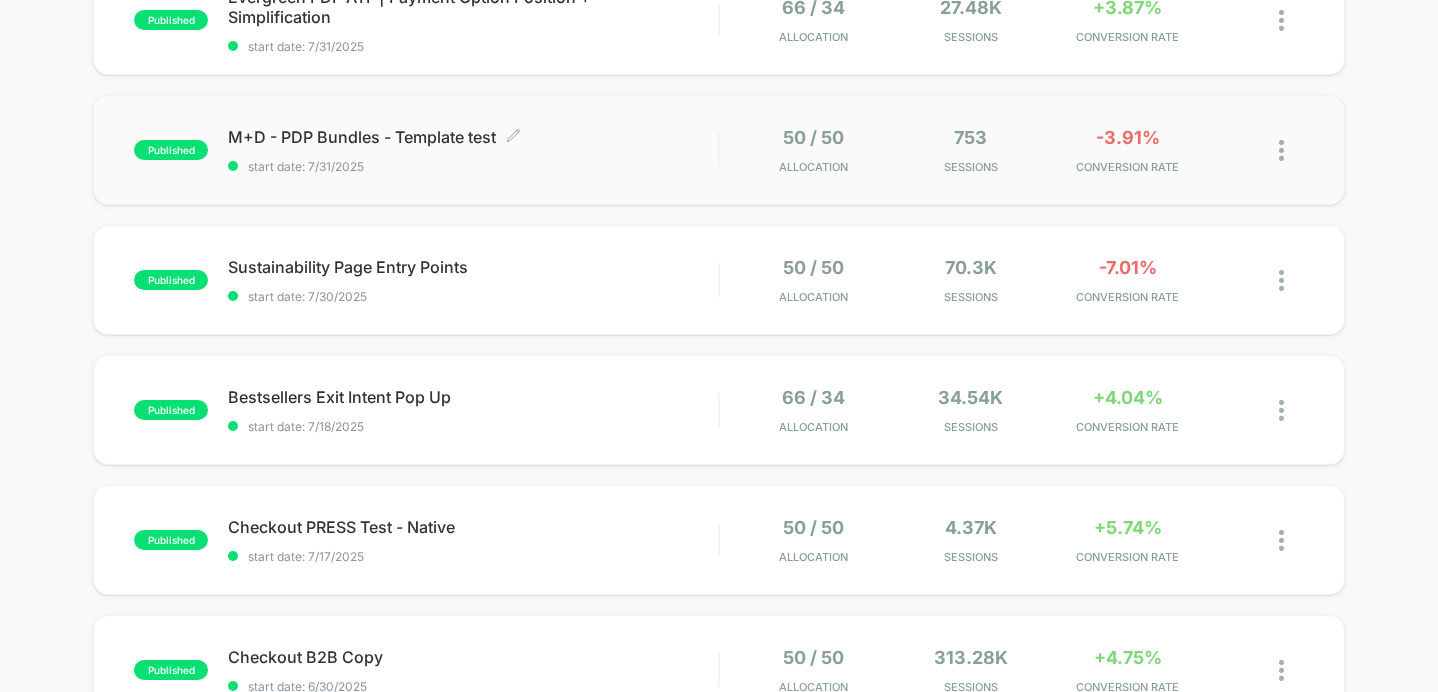 click on "M+D - PDP Bundles - Template test Click to edit experience details Click to edit experience details start date: 7/31/2025" at bounding box center (473, 150) 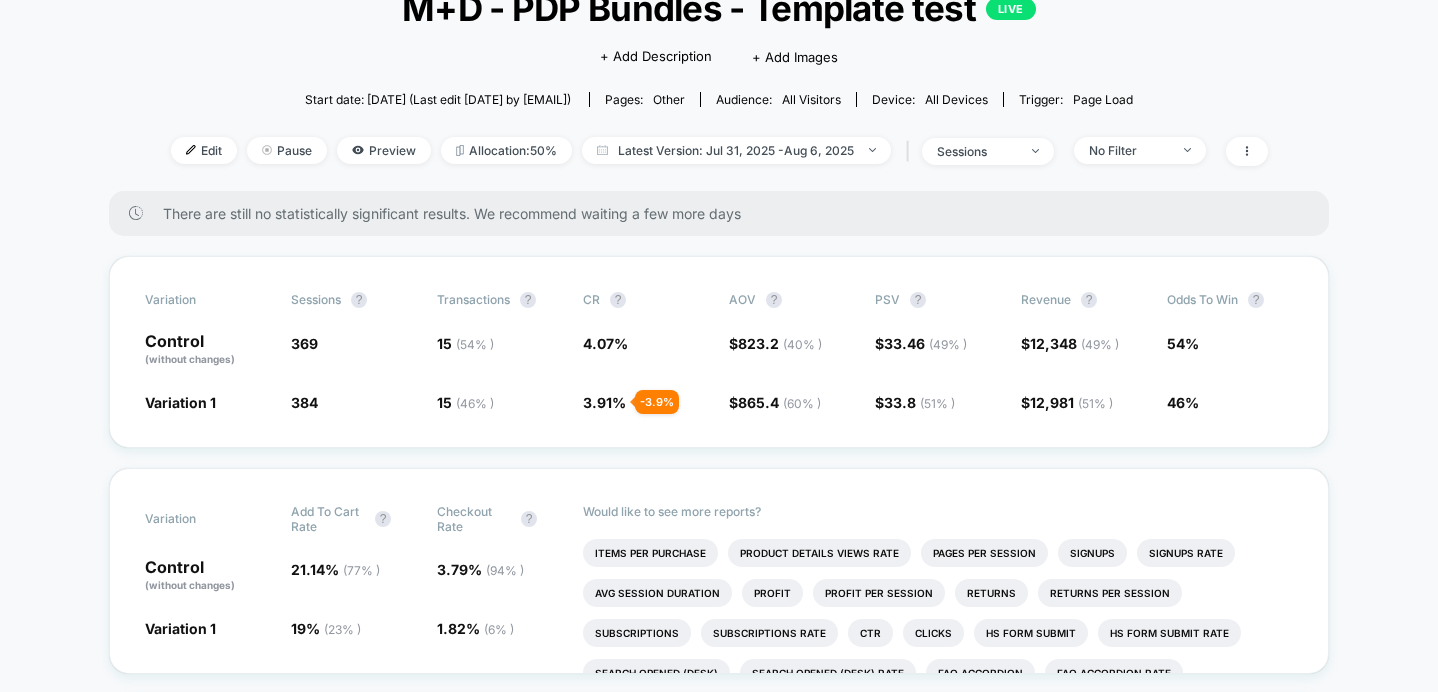 scroll, scrollTop: 0, scrollLeft: 0, axis: both 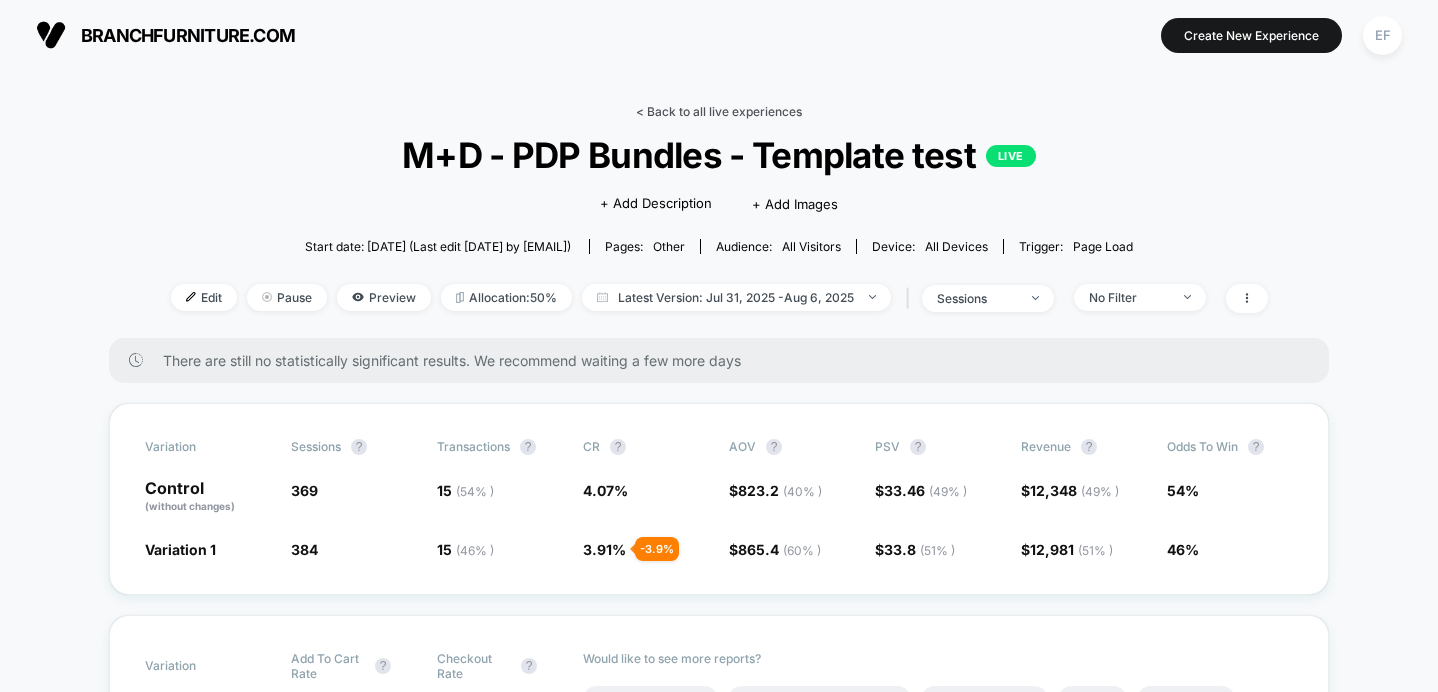 click on "< Back to all live experiences" at bounding box center (719, 111) 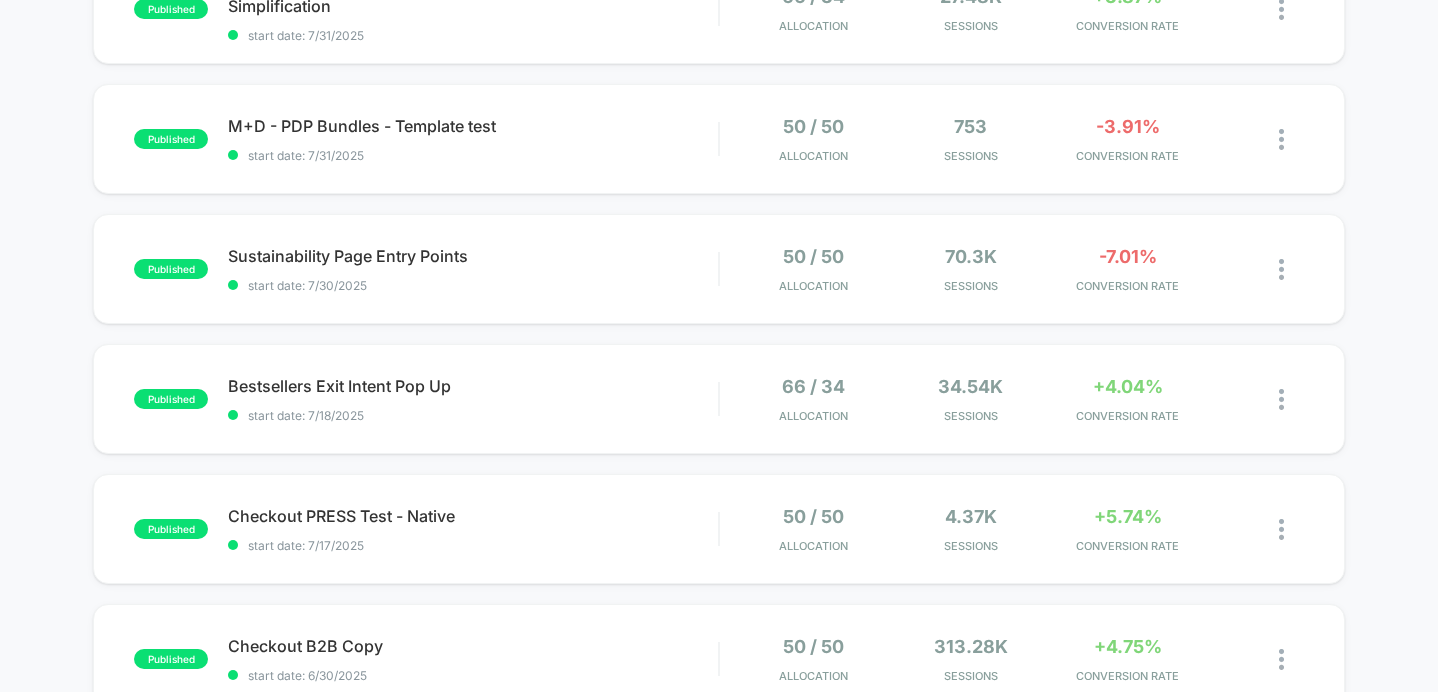 scroll, scrollTop: 1053, scrollLeft: 0, axis: vertical 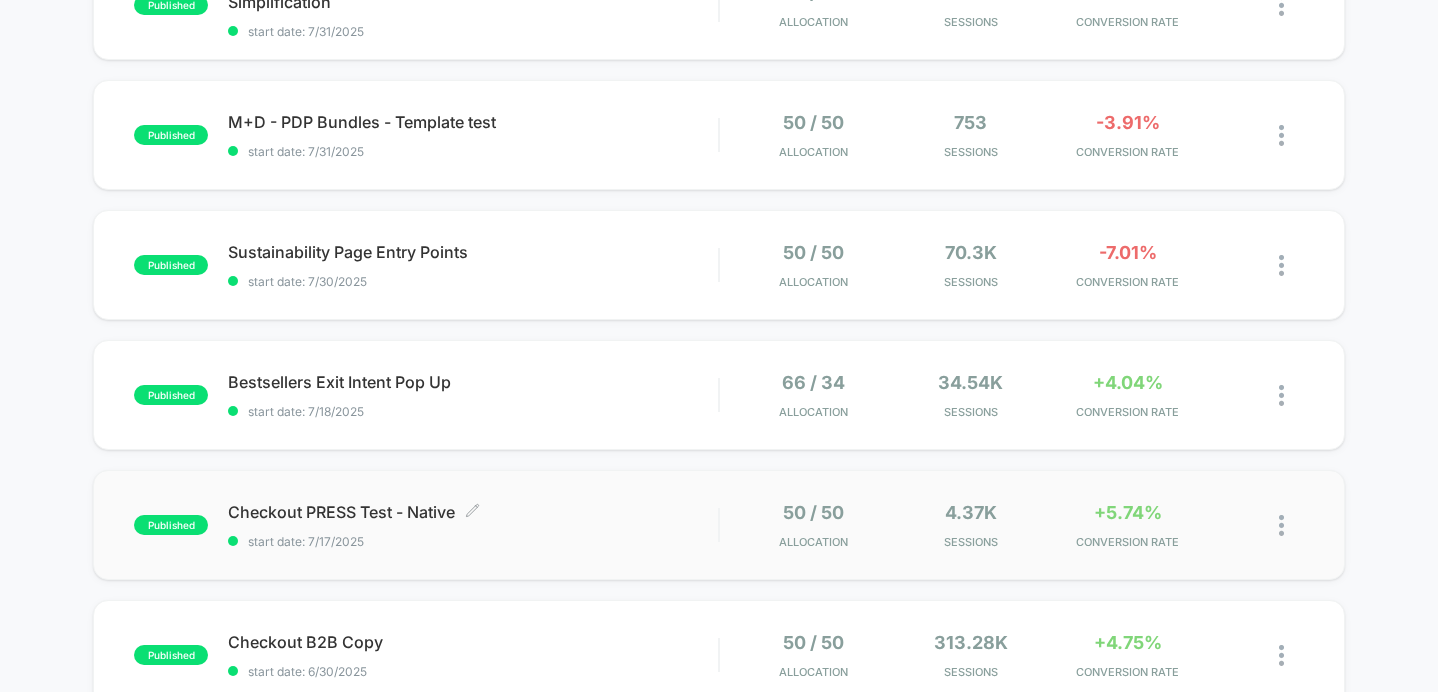 click on "start date: 7/17/2025" at bounding box center [473, 541] 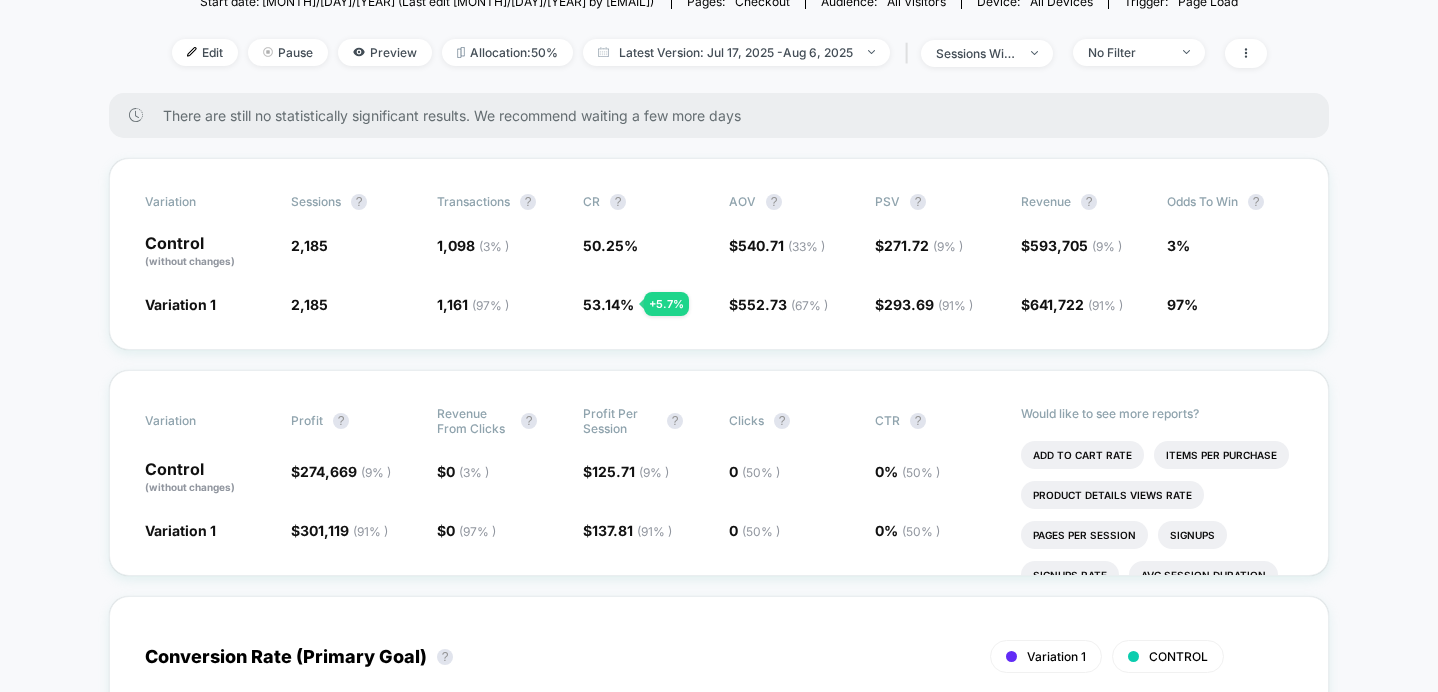 scroll, scrollTop: 0, scrollLeft: 0, axis: both 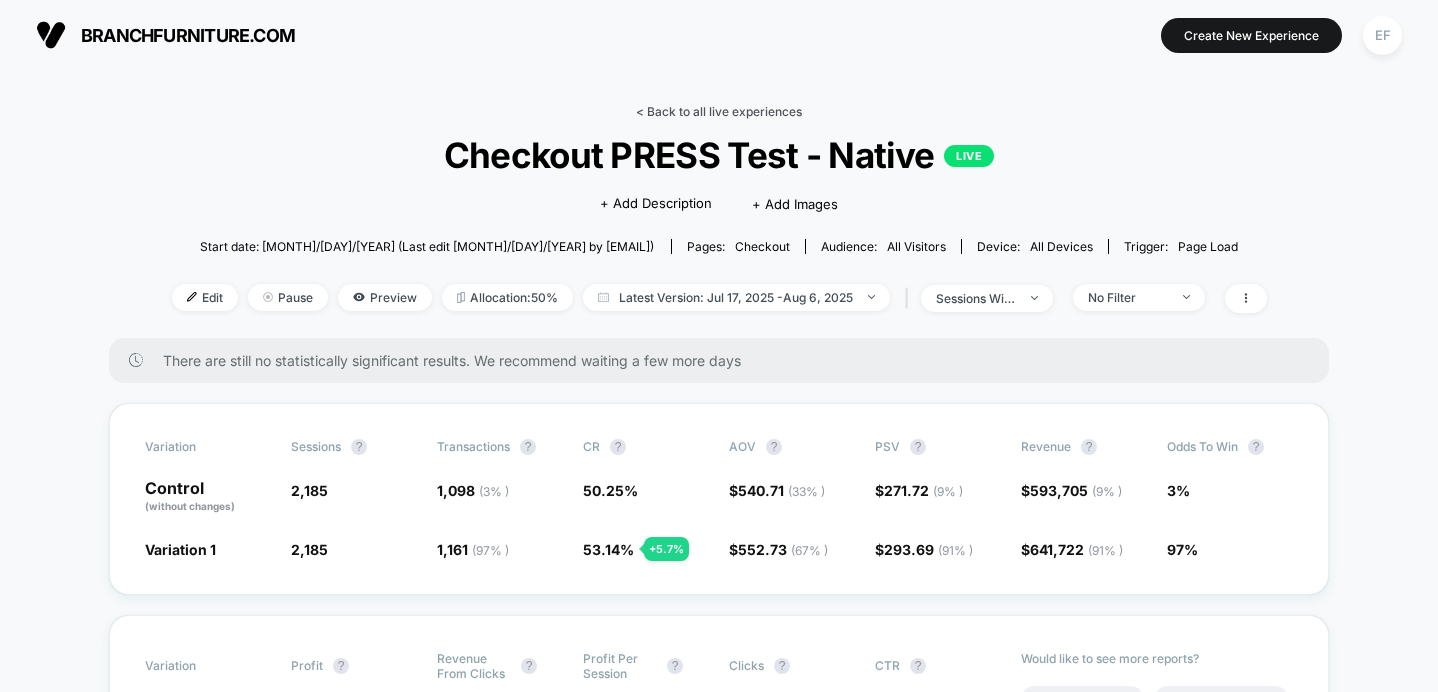 click on "< Back to all live experiences" at bounding box center [719, 111] 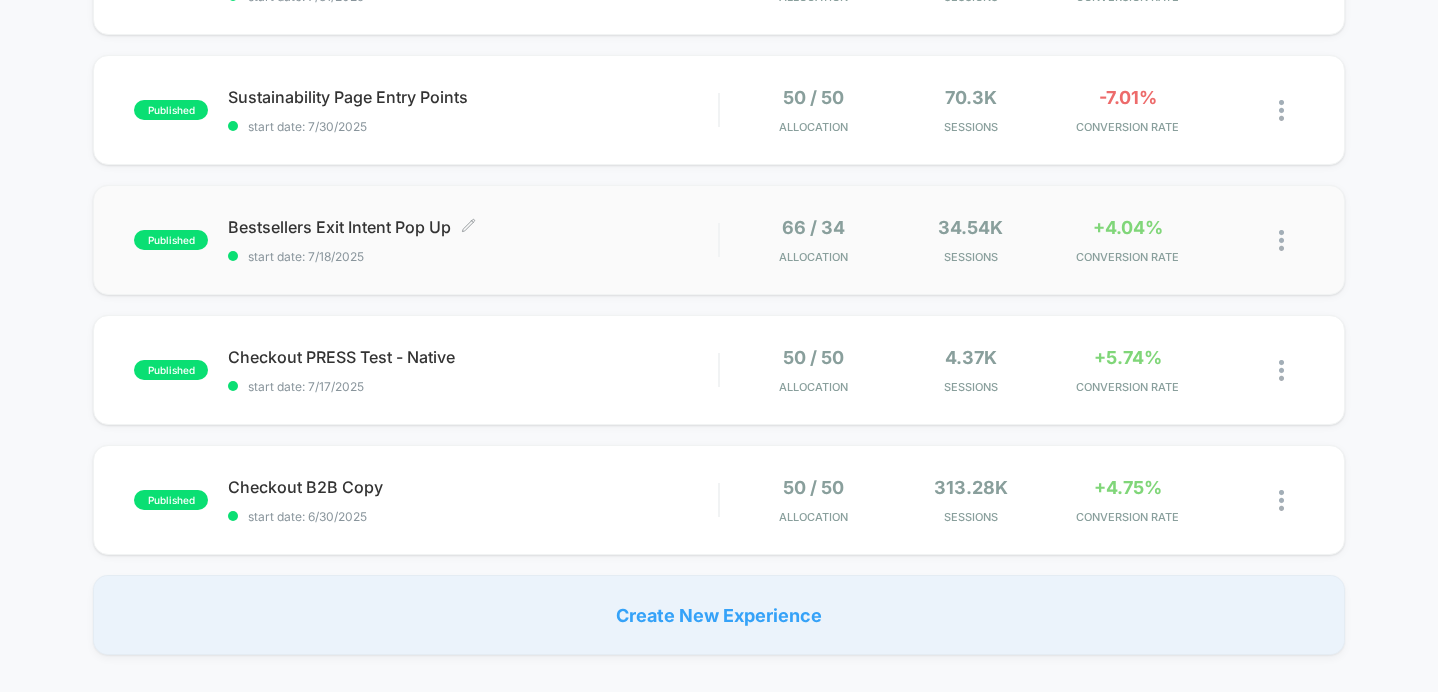 scroll, scrollTop: 1299, scrollLeft: 0, axis: vertical 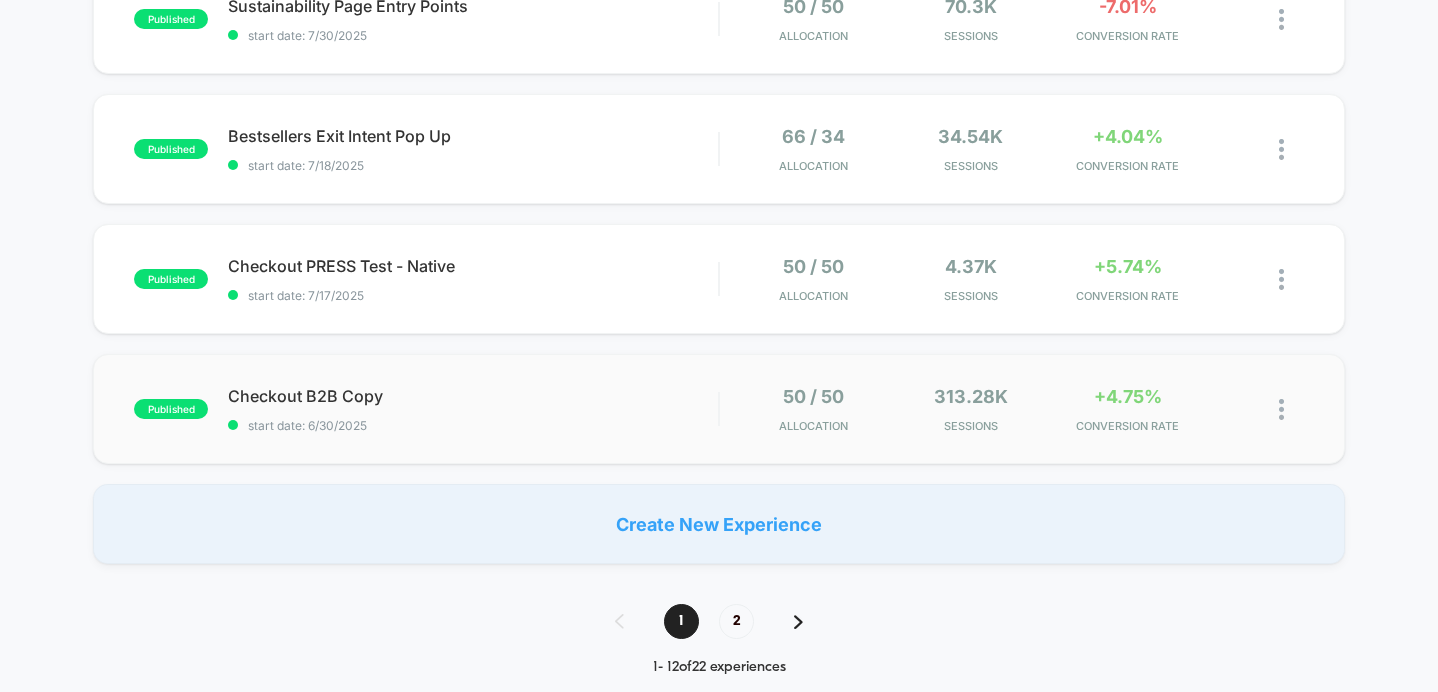 click on "start date: 6/30/2025" at bounding box center (473, 425) 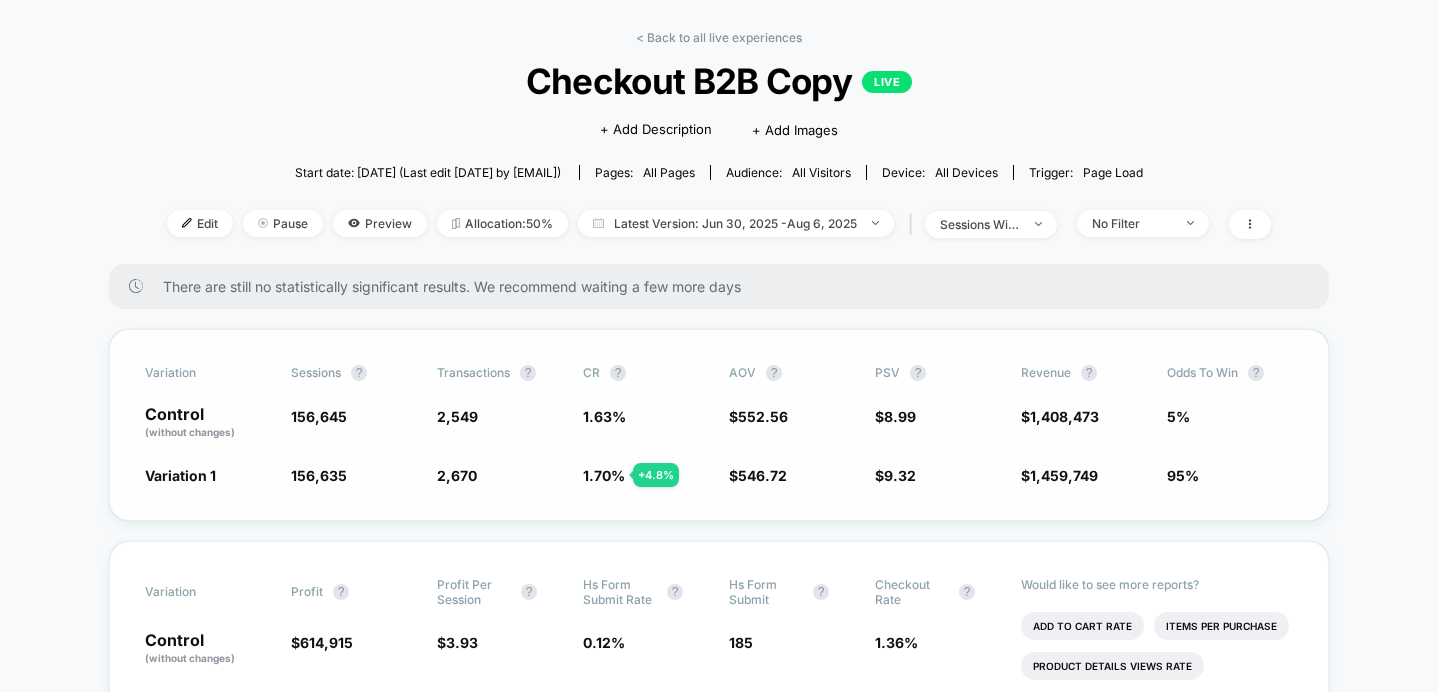 scroll, scrollTop: 0, scrollLeft: 0, axis: both 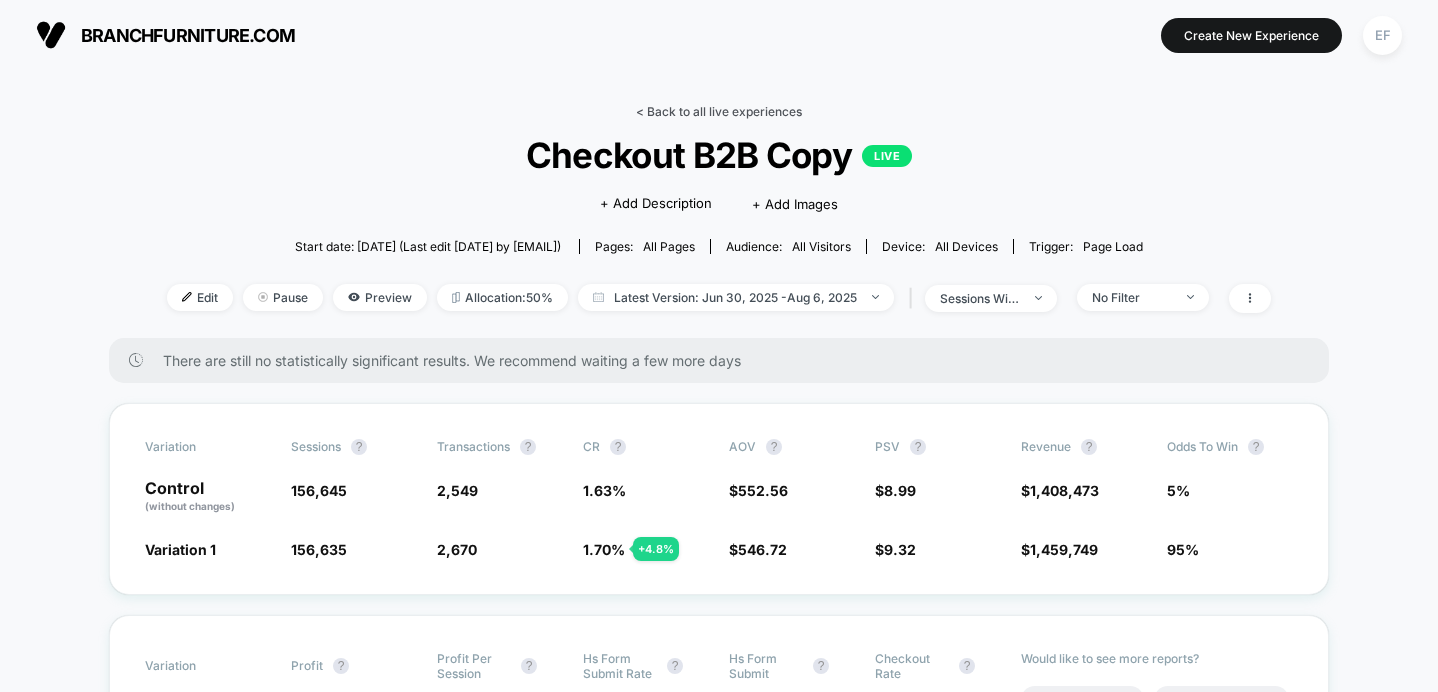 click on "< Back to all live experiences" at bounding box center [719, 111] 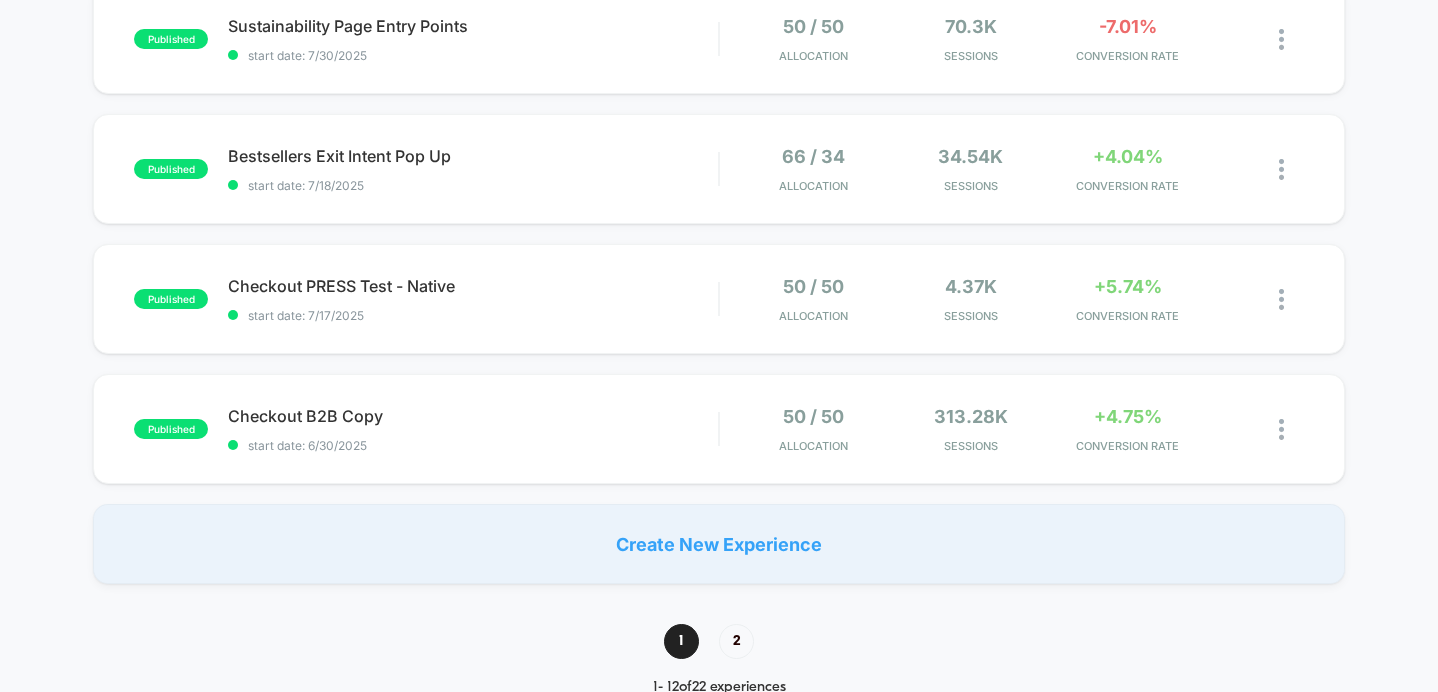 scroll, scrollTop: 1364, scrollLeft: 0, axis: vertical 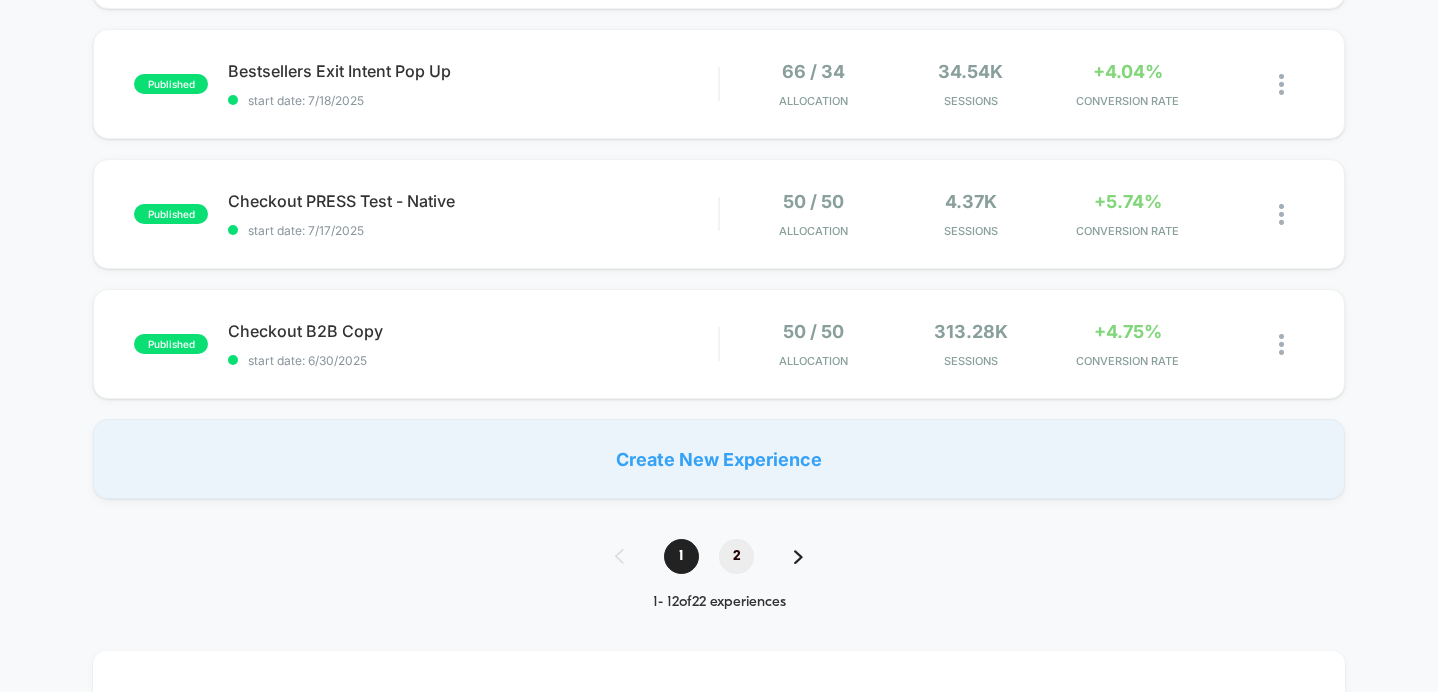 click on "2" at bounding box center (736, 556) 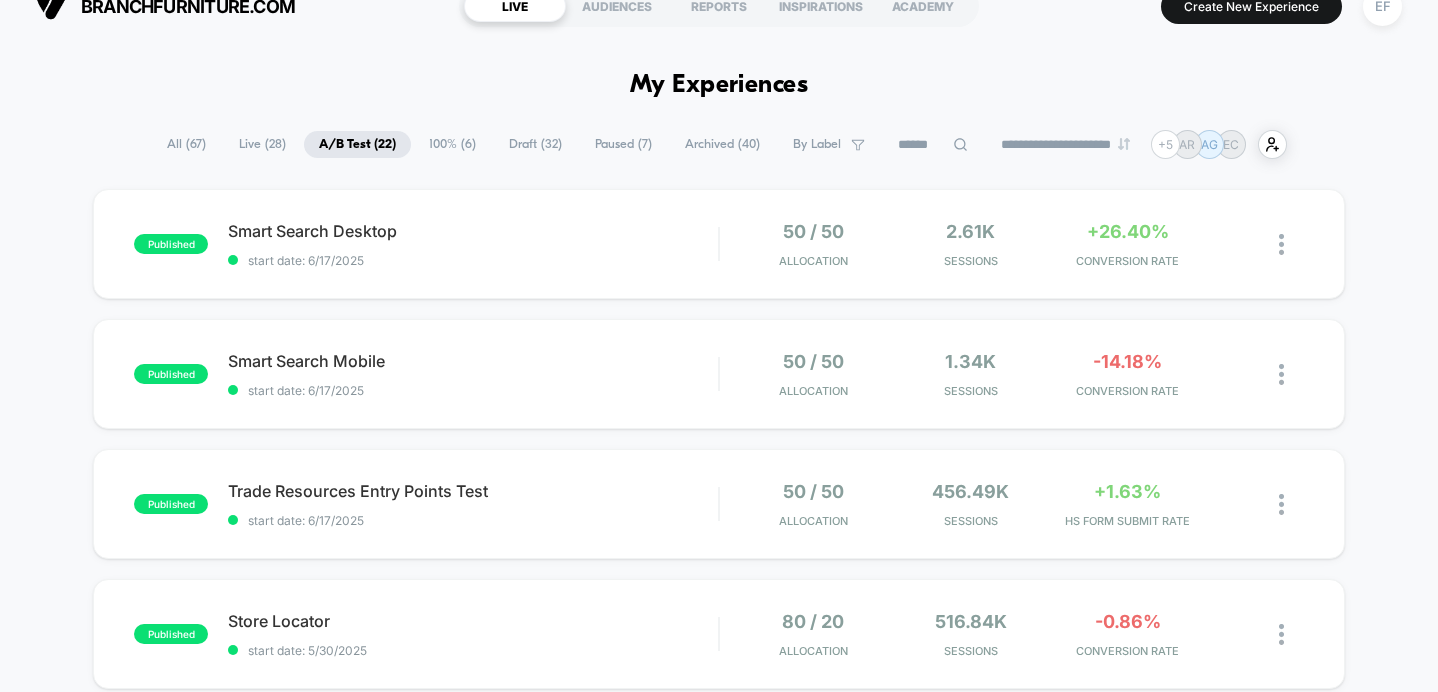 scroll, scrollTop: 0, scrollLeft: 0, axis: both 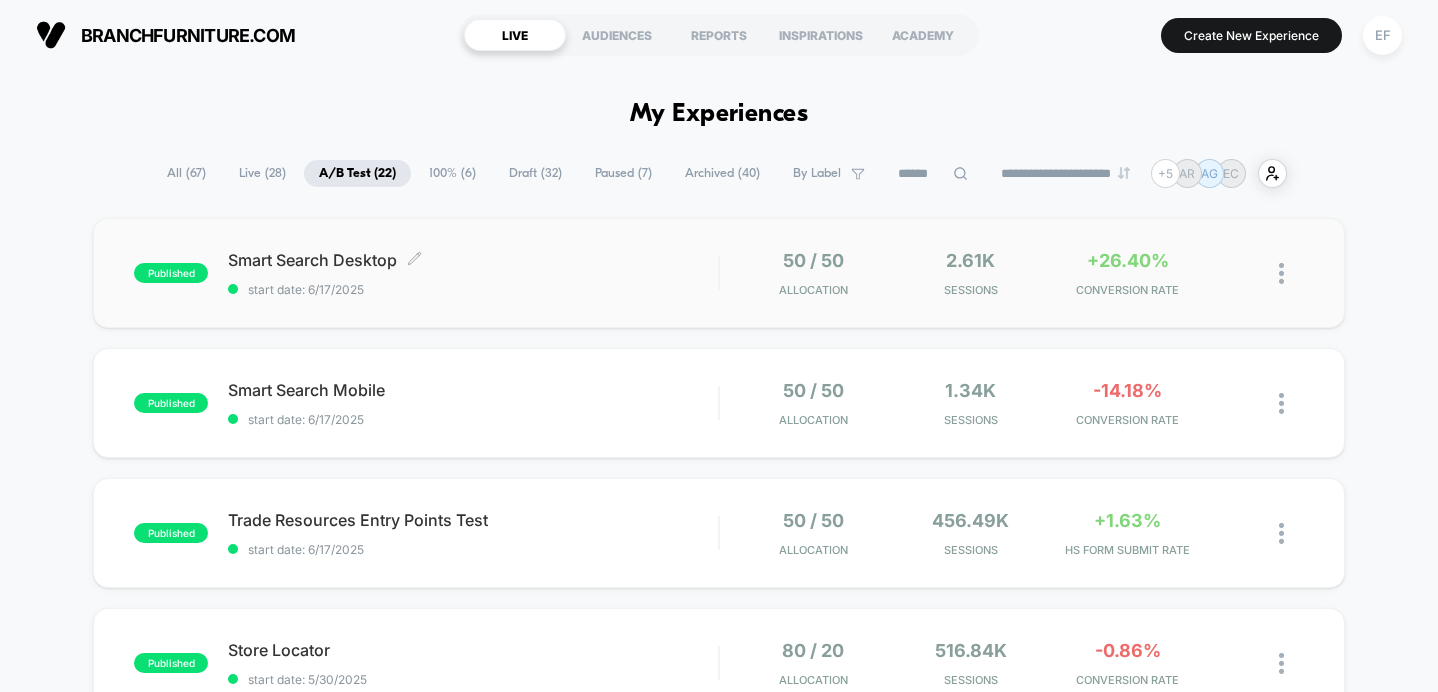 click on "start date: 6/17/2025" at bounding box center (473, 289) 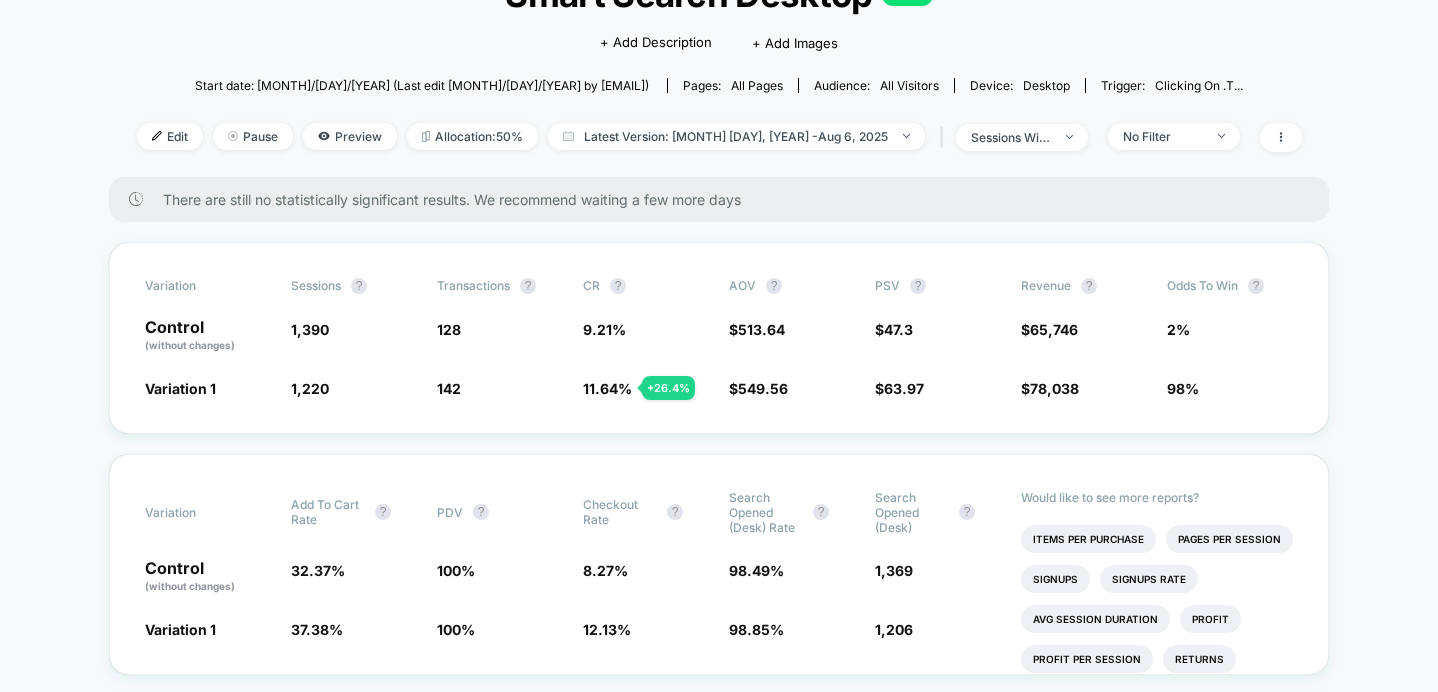 scroll, scrollTop: 3, scrollLeft: 0, axis: vertical 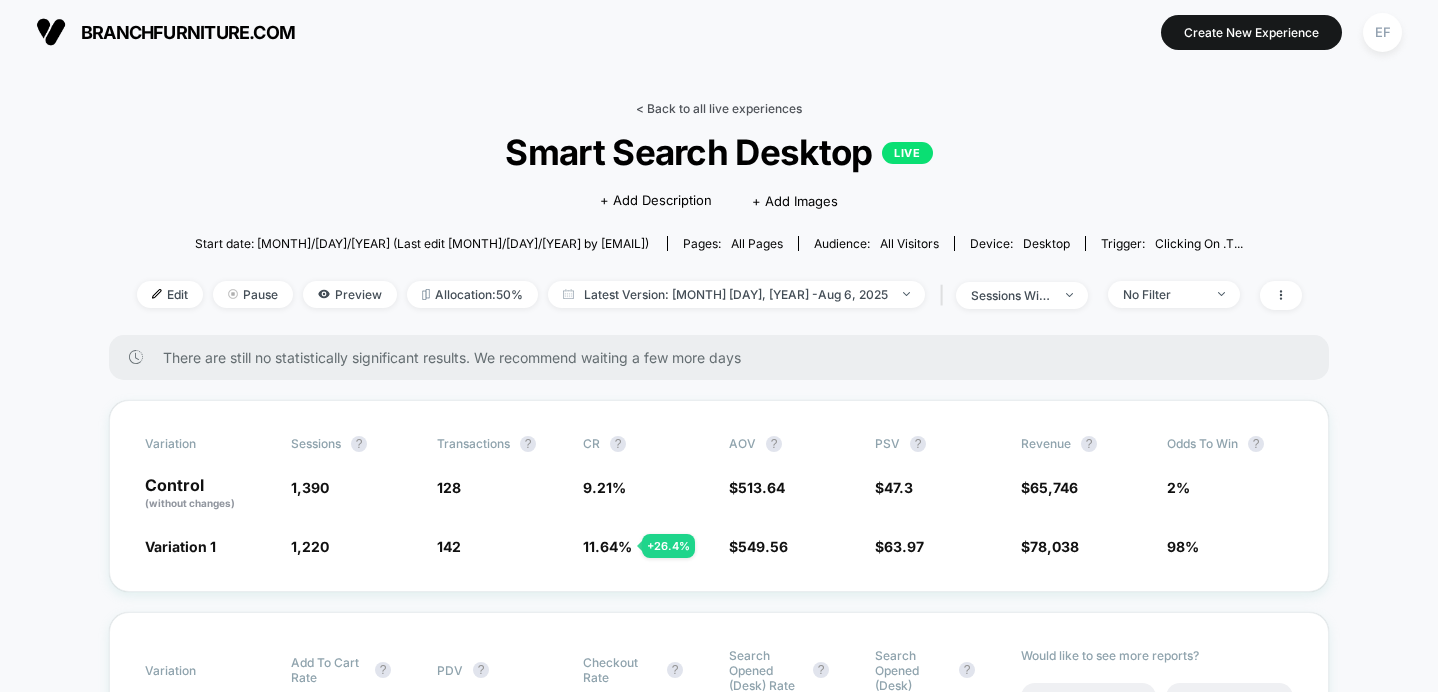 click on "< Back to all live experiences" at bounding box center [719, 108] 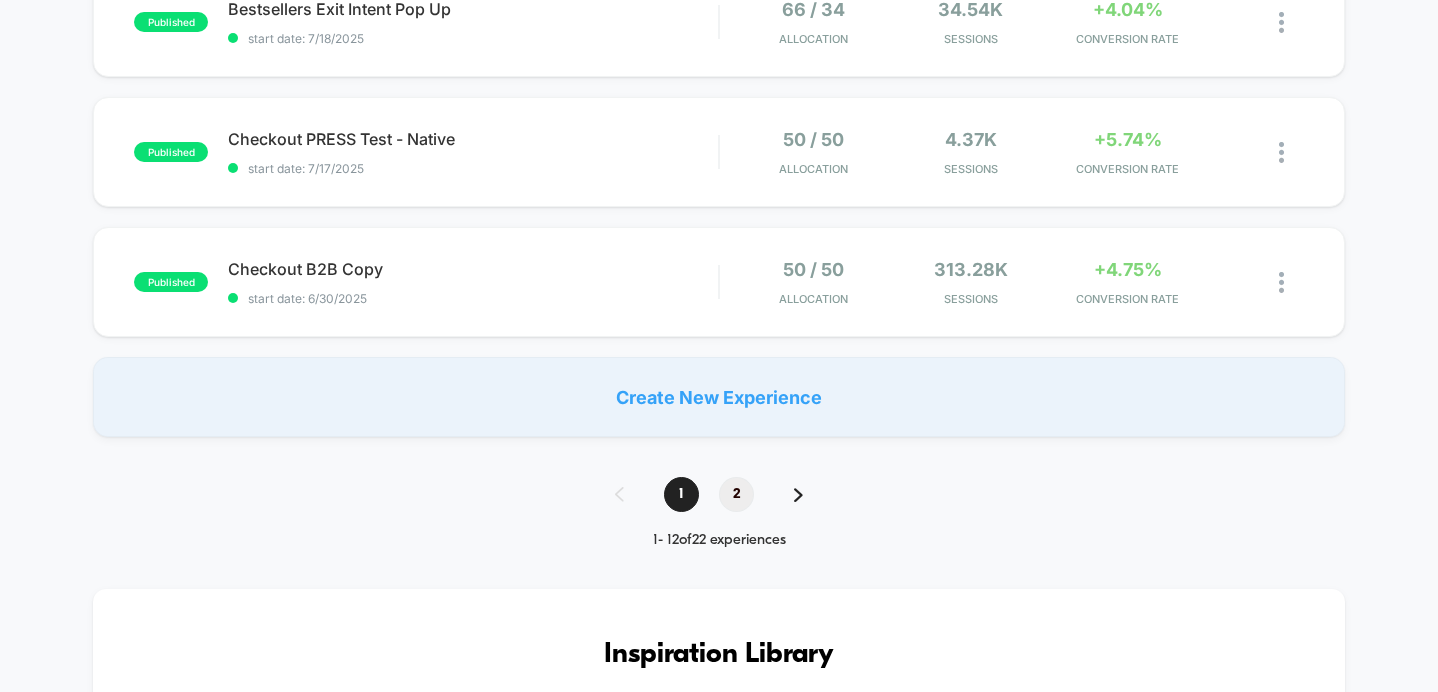 click on "2" at bounding box center (736, 494) 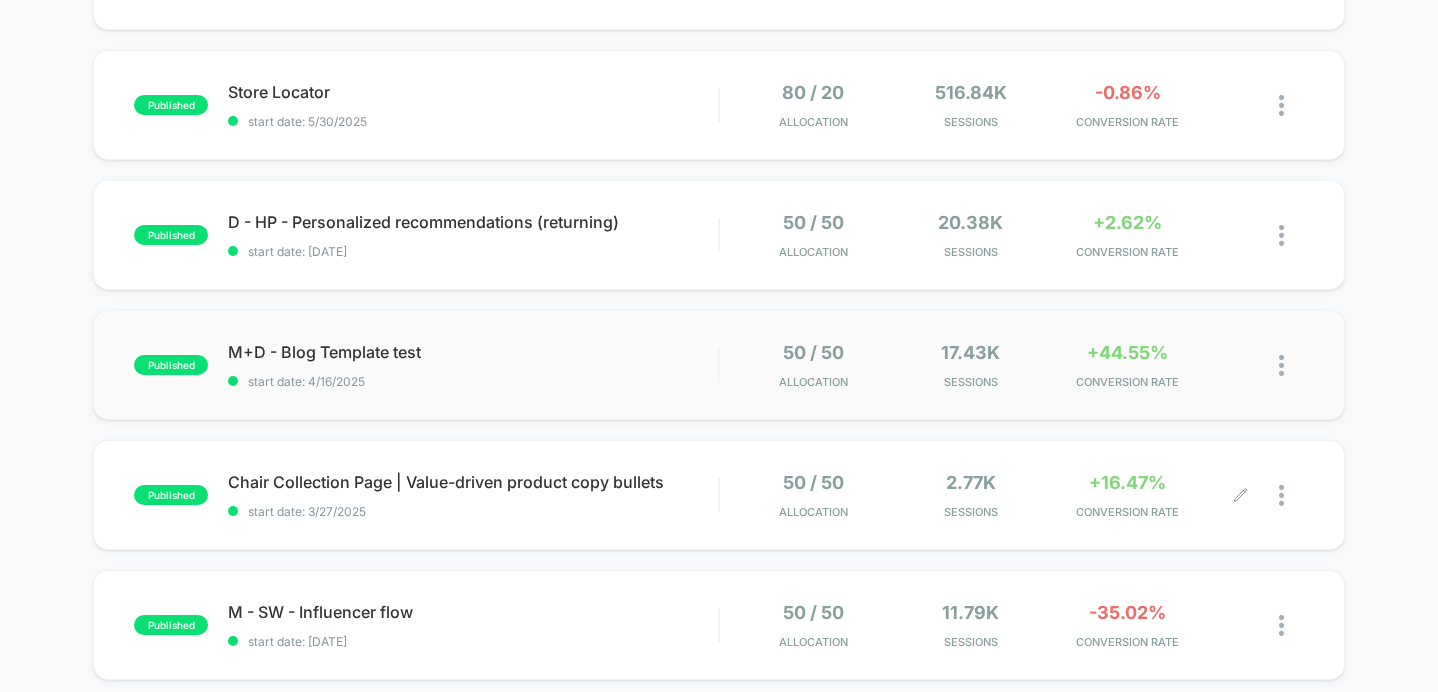 scroll, scrollTop: 559, scrollLeft: 0, axis: vertical 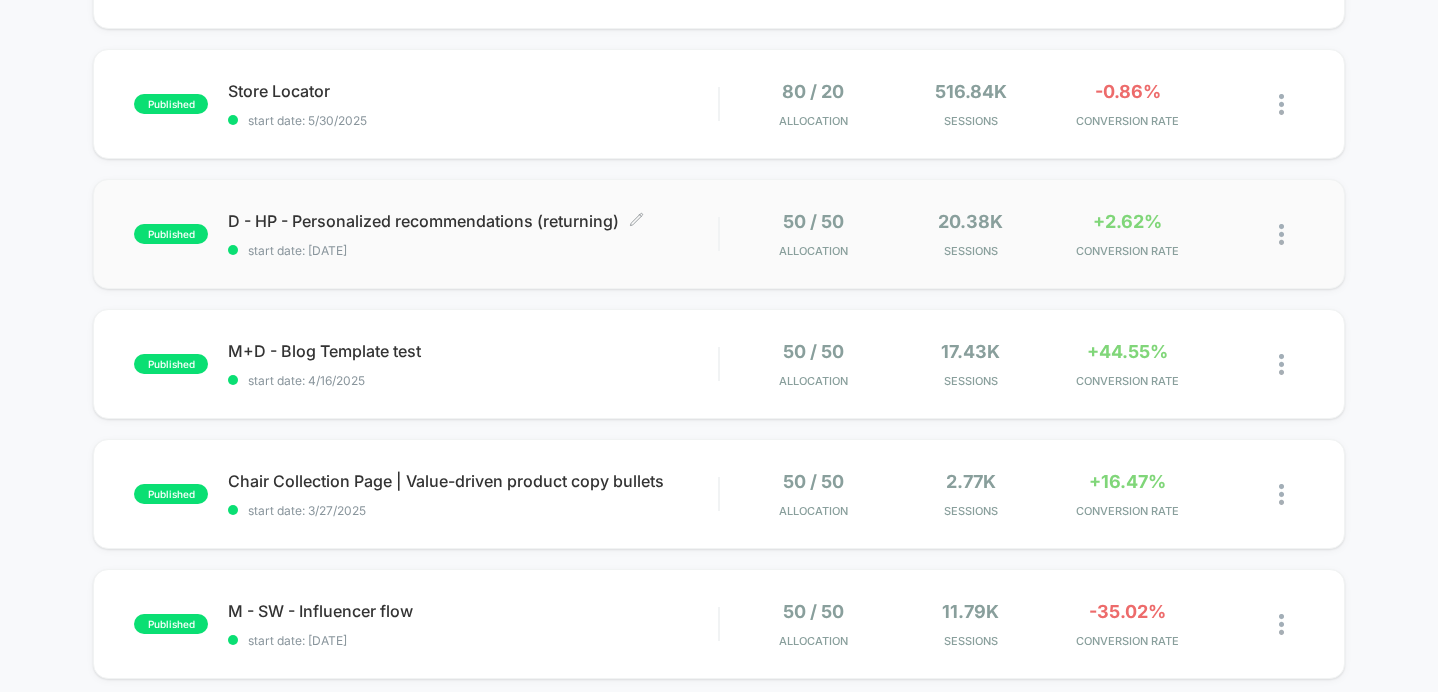 click on "start date: 5/26/2025" at bounding box center (473, 250) 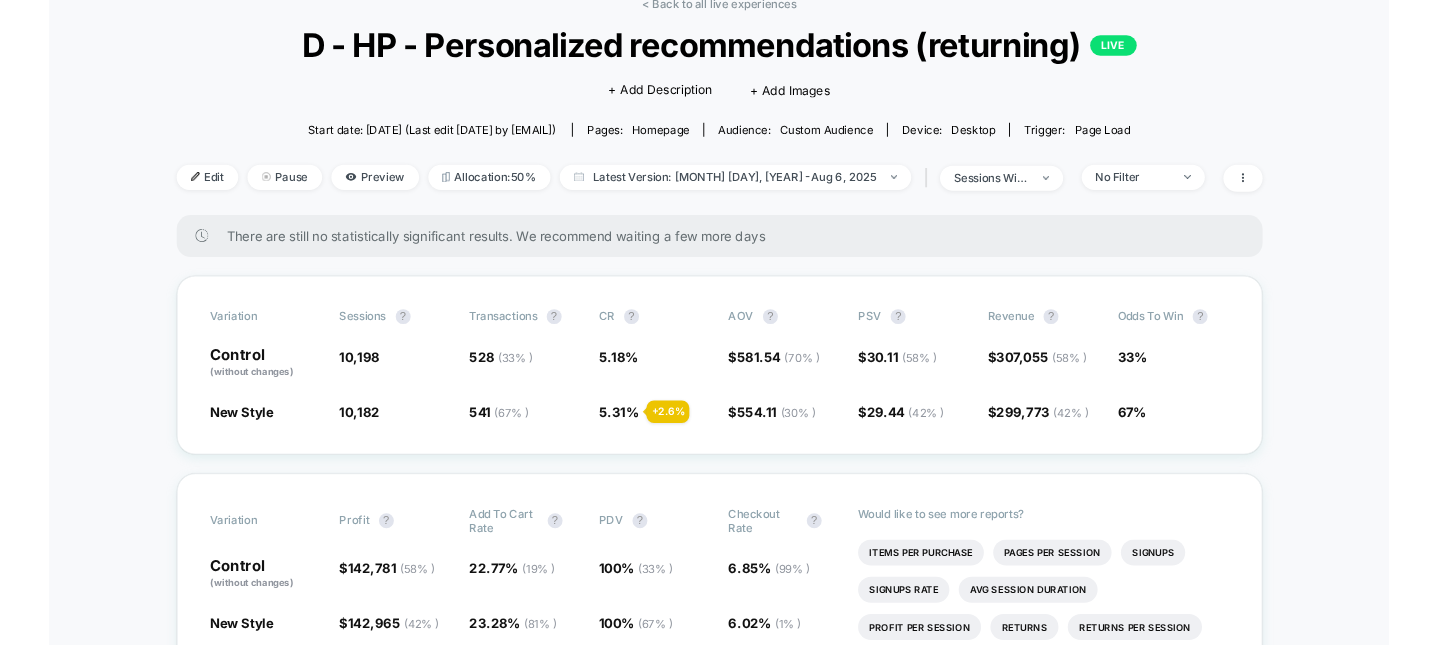 scroll, scrollTop: 171, scrollLeft: 0, axis: vertical 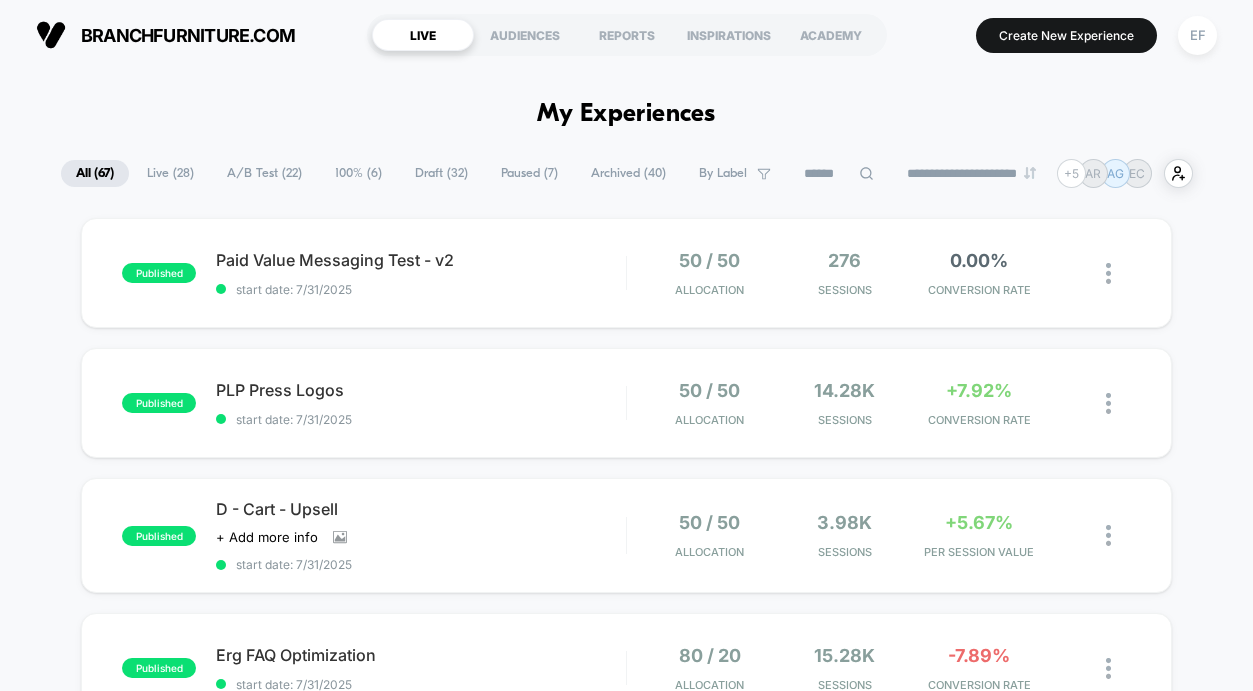 click on "A/B Test ( 22 )" at bounding box center [264, 173] 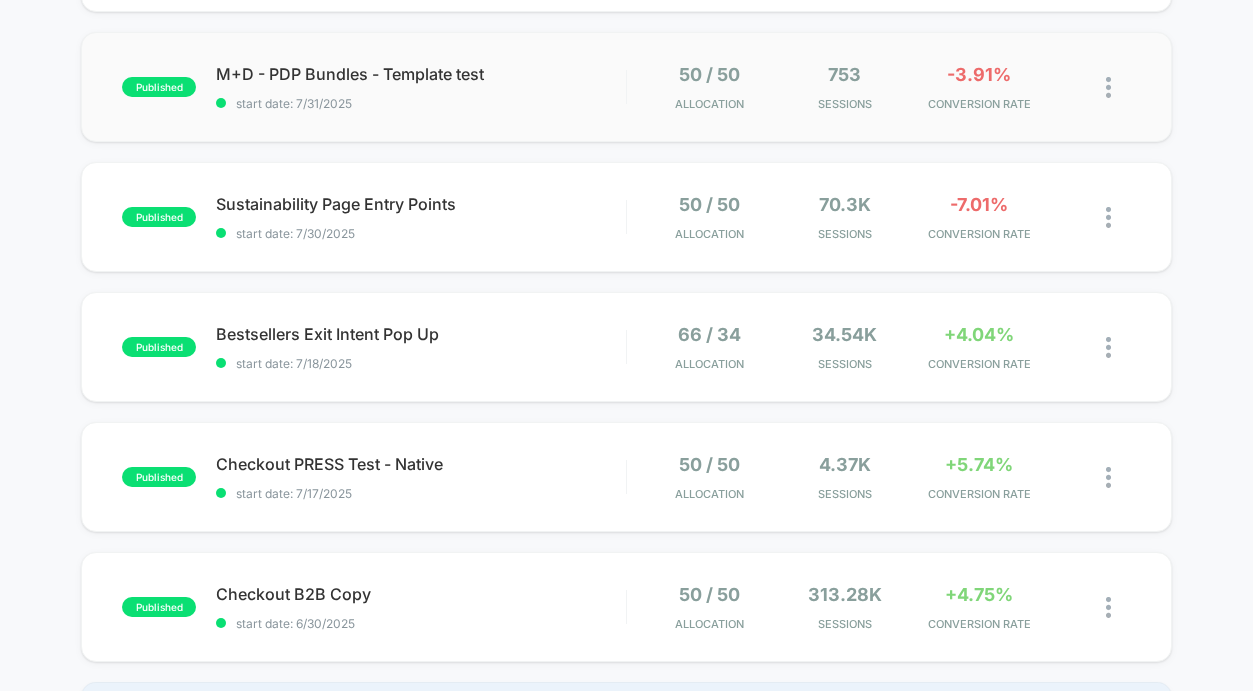 scroll, scrollTop: 1087, scrollLeft: 0, axis: vertical 